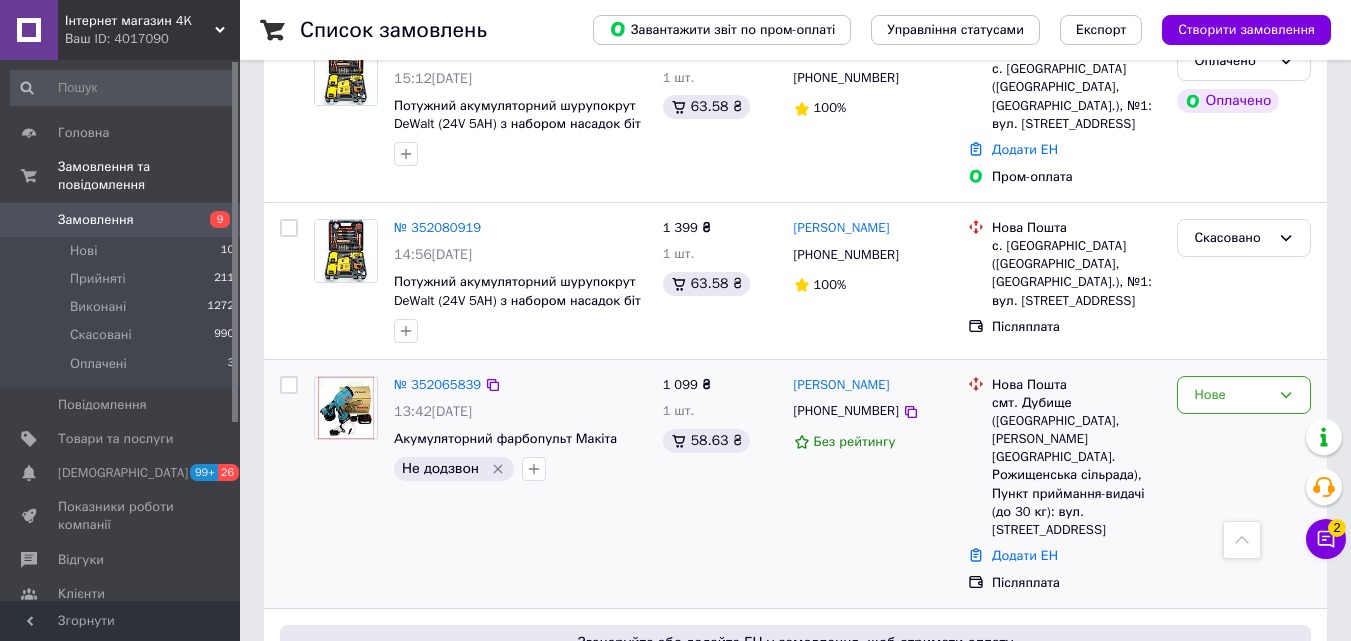 scroll, scrollTop: 0, scrollLeft: 0, axis: both 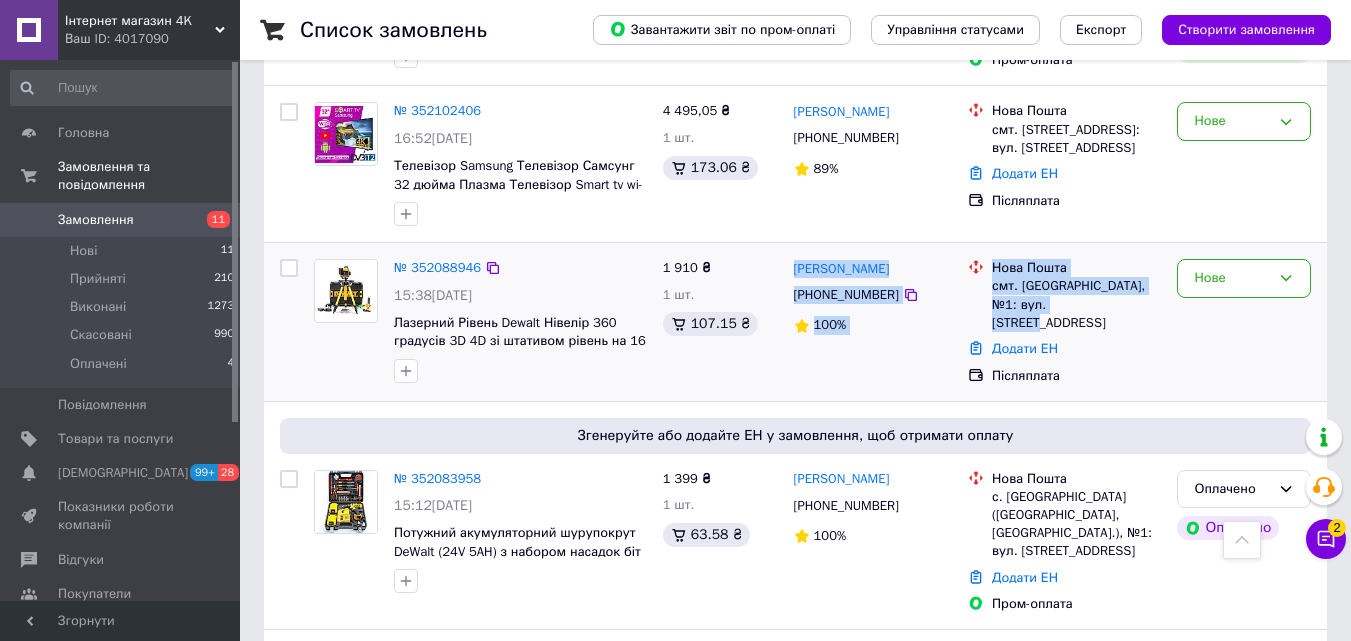 drag, startPoint x: 1120, startPoint y: 308, endPoint x: 788, endPoint y: 267, distance: 334.52203 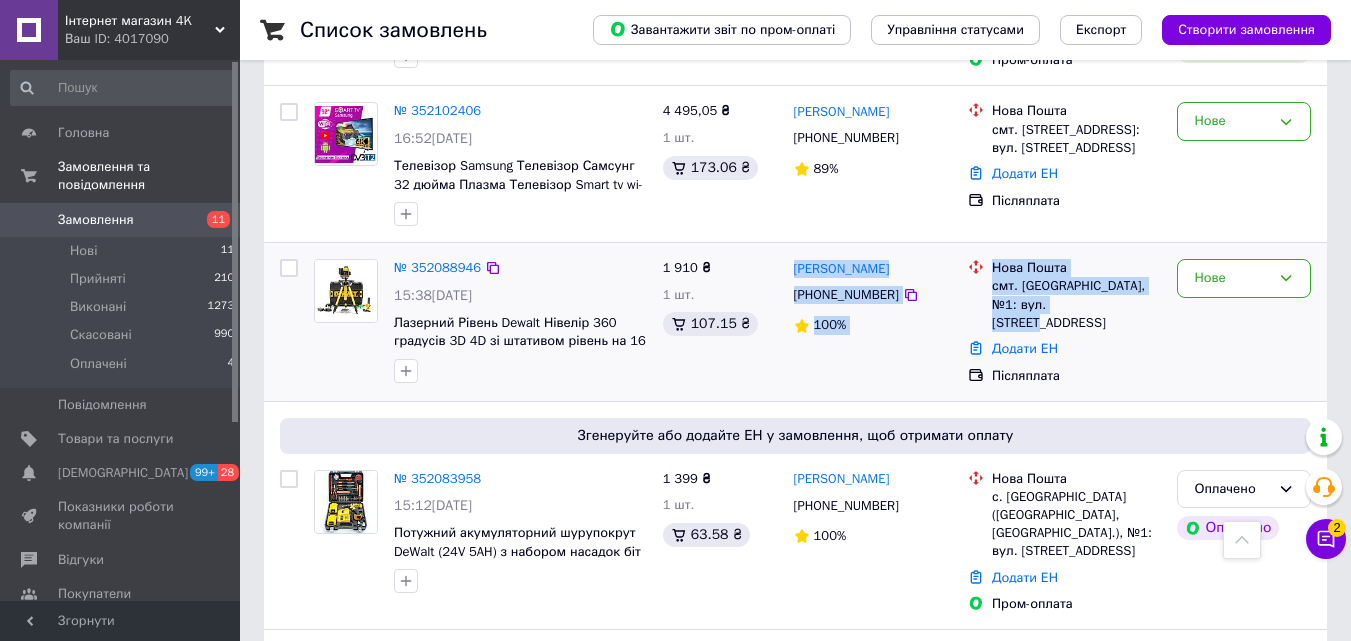 click on "№ 352088946 15:38, 10.07.2025 Лазерний Рівень Dewalt Нівелір 360 градусів 3D 4D зі штативом рівень на 16 ліній 2 АКБ зі штативом в кейсе 1 910 ₴ 1 шт. 107.15 ₴ Владислав Духневич +380996176049 100% Нова Пошта смт. Згурівка, №1: вул. Кооперативна, 64 Додати ЕН Післяплата Нове" at bounding box center [795, 322] 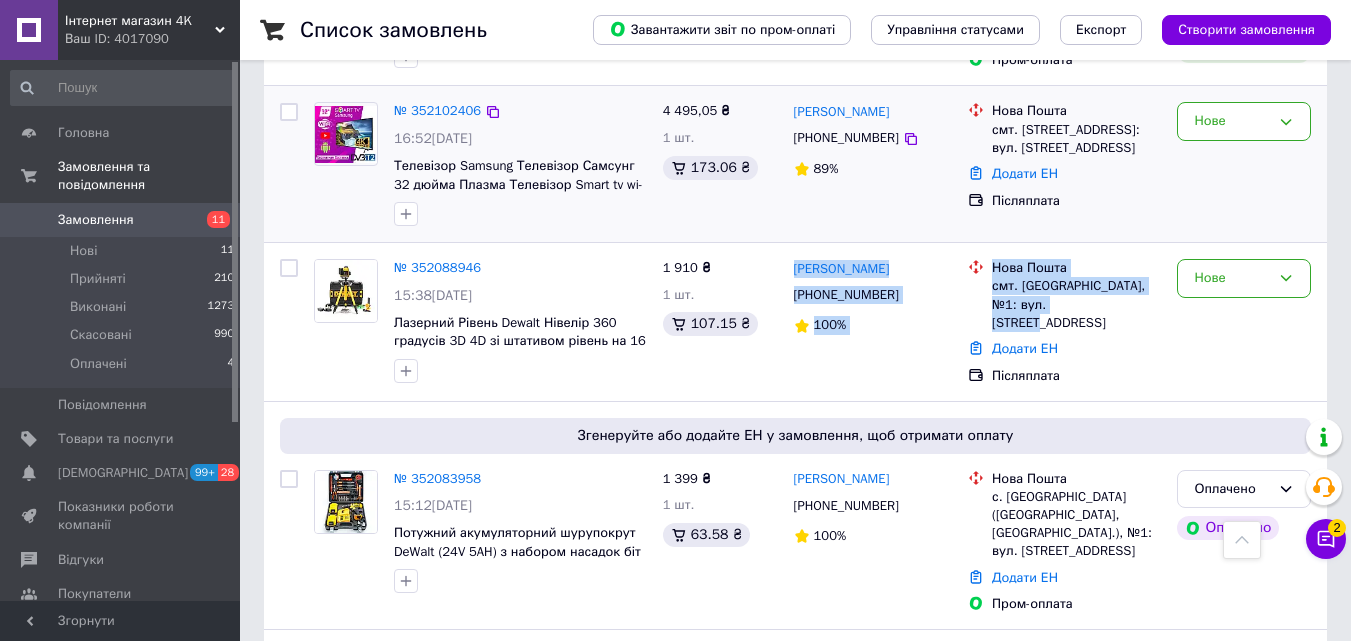 copy on "Владислав Духневич +380996176049 100% Нова Пошта смт. Згурівка, №1: вул. Кооперативна, 64" 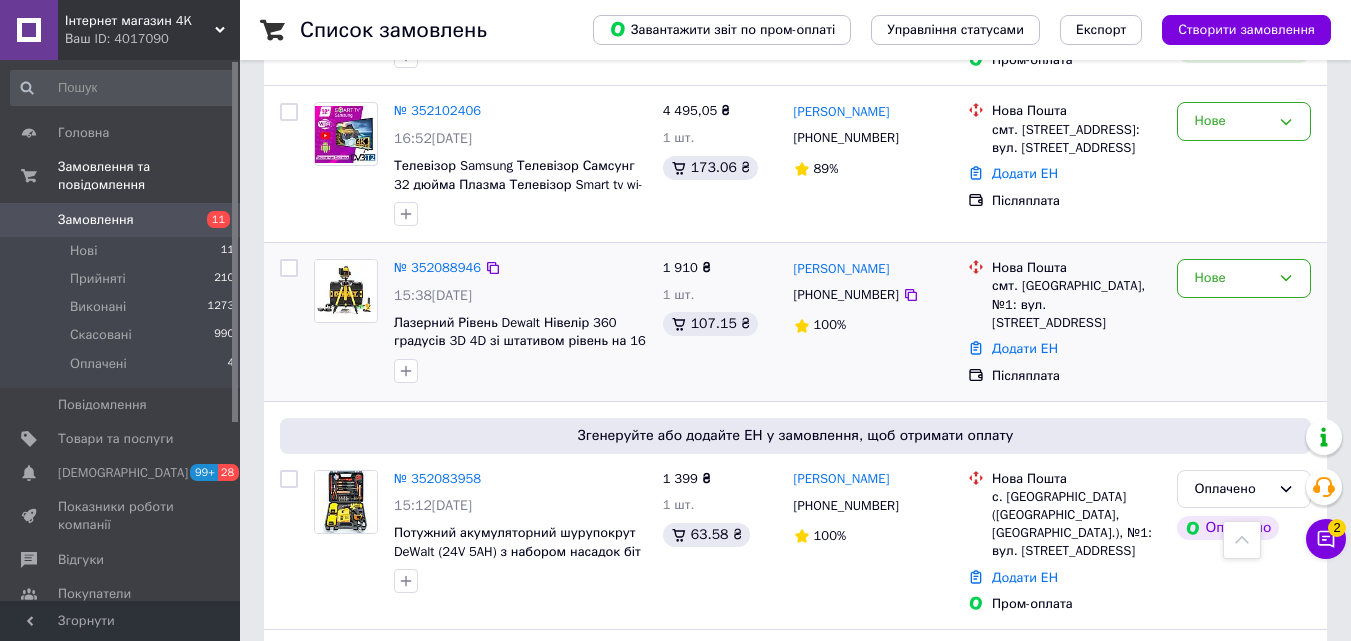click on "1 910 ₴ 1 шт. 107.15 ₴" at bounding box center (720, 322) 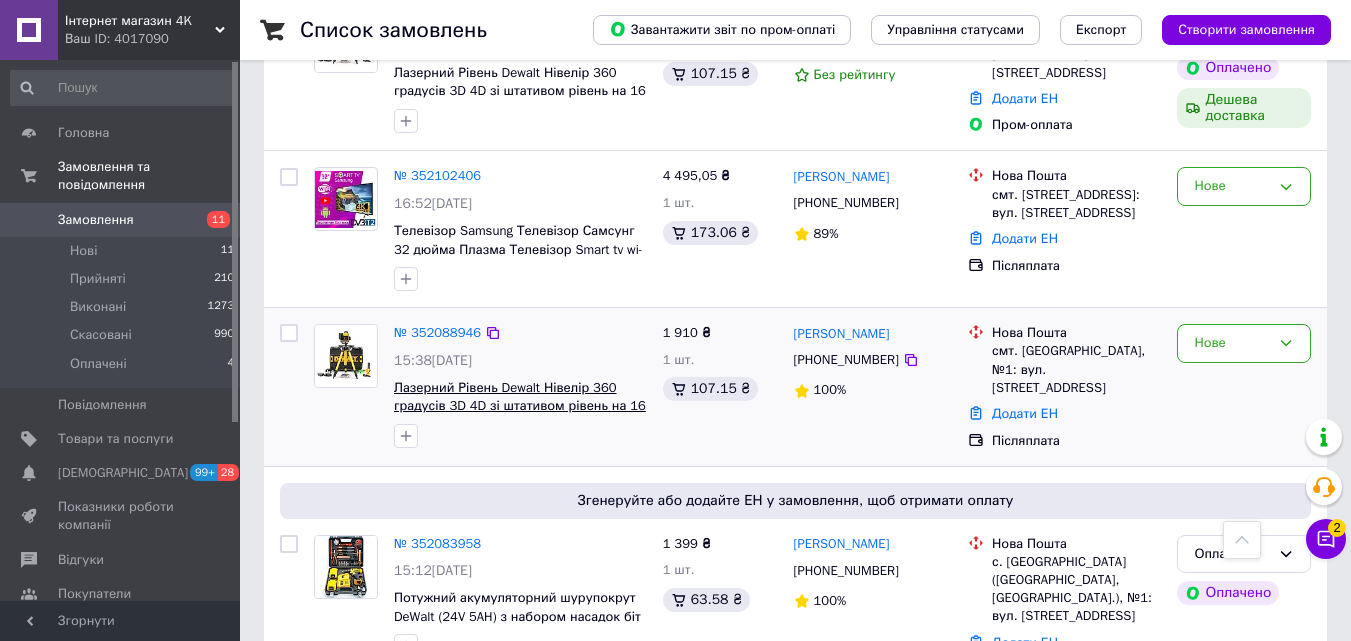 scroll, scrollTop: 400, scrollLeft: 0, axis: vertical 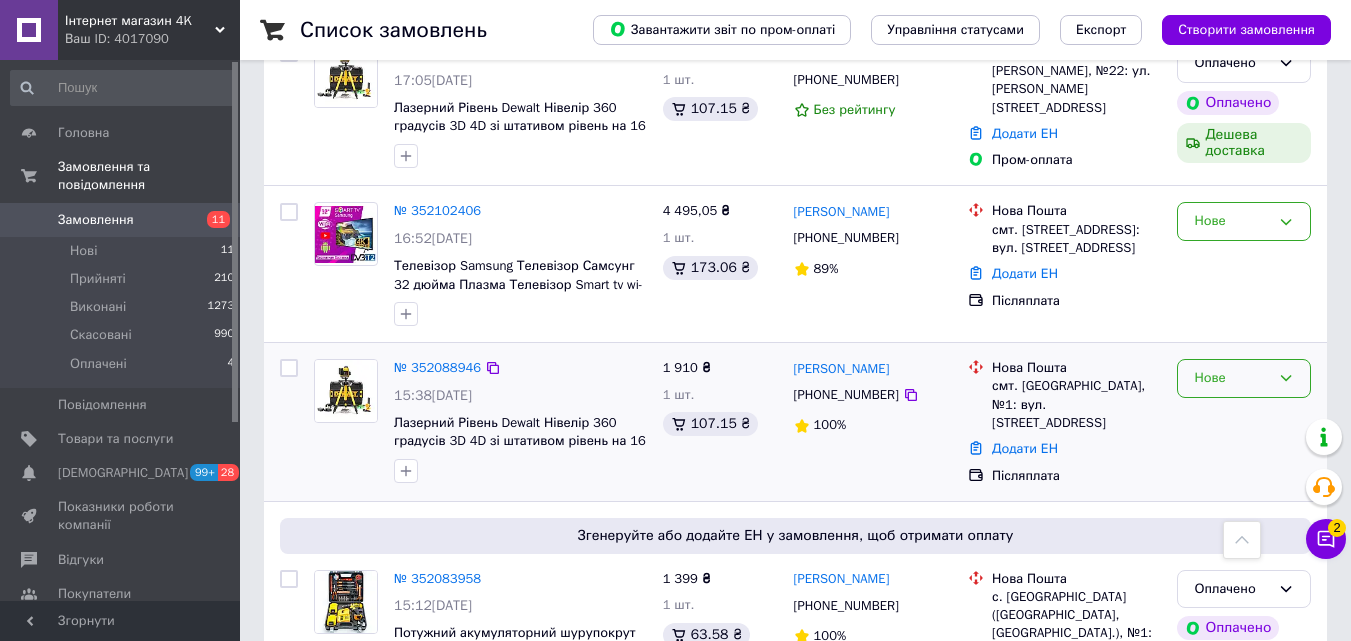 click on "Нове" at bounding box center (1232, 378) 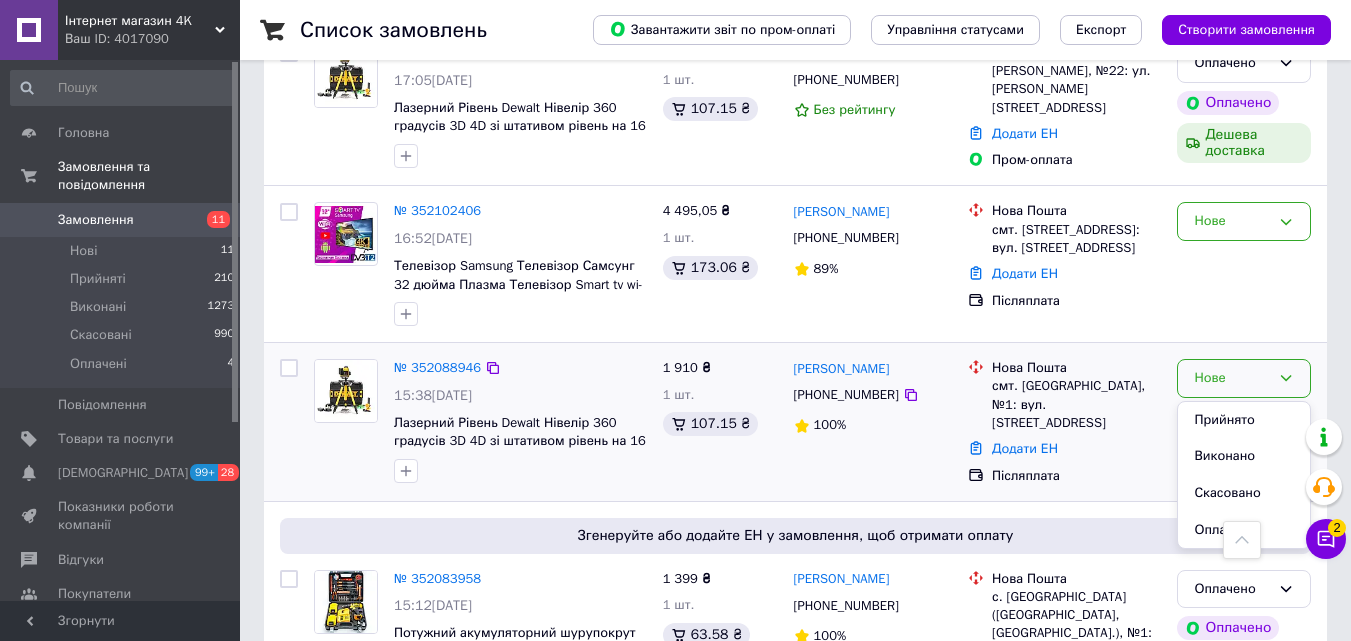 click on "Владислав Духневич +380996176049 100%" at bounding box center [873, 422] 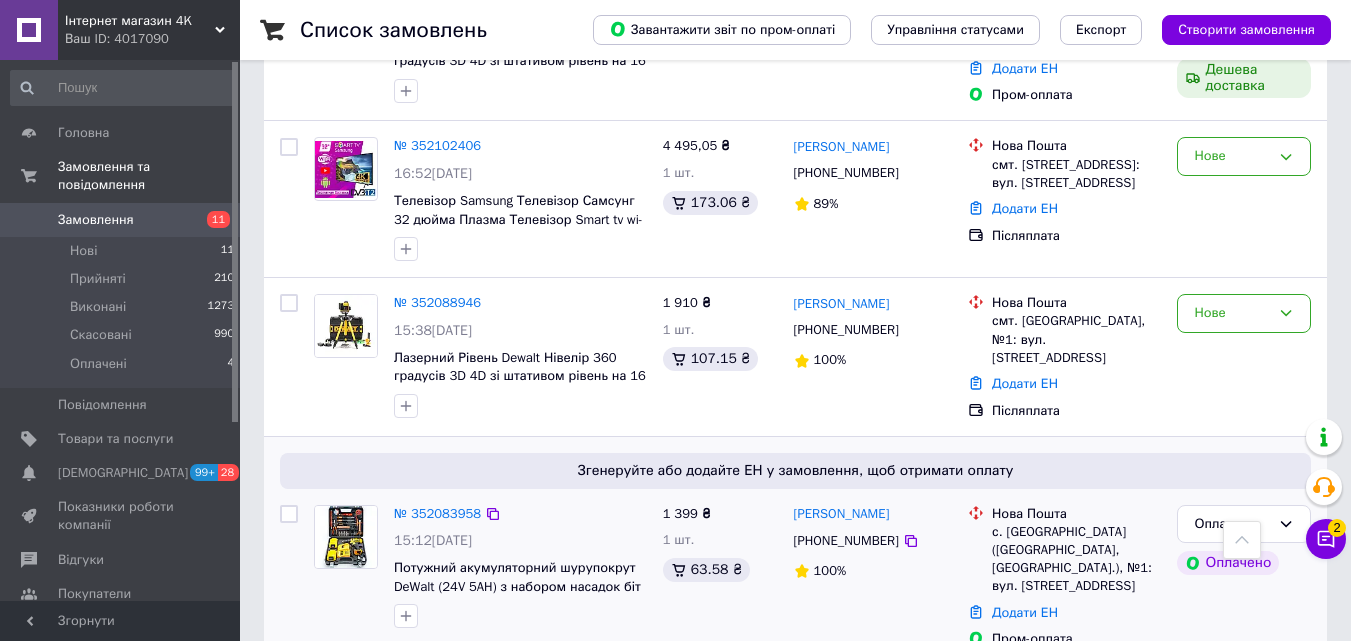 scroll, scrollTop: 500, scrollLeft: 0, axis: vertical 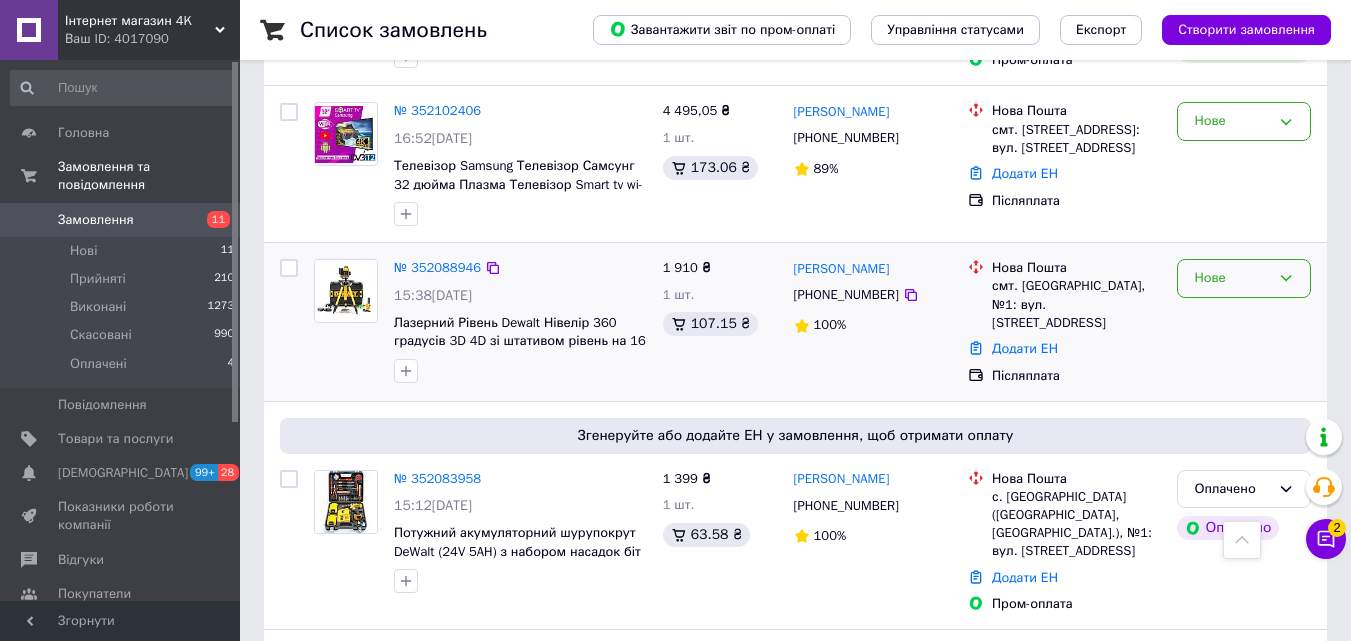 click on "Нове" at bounding box center [1244, 278] 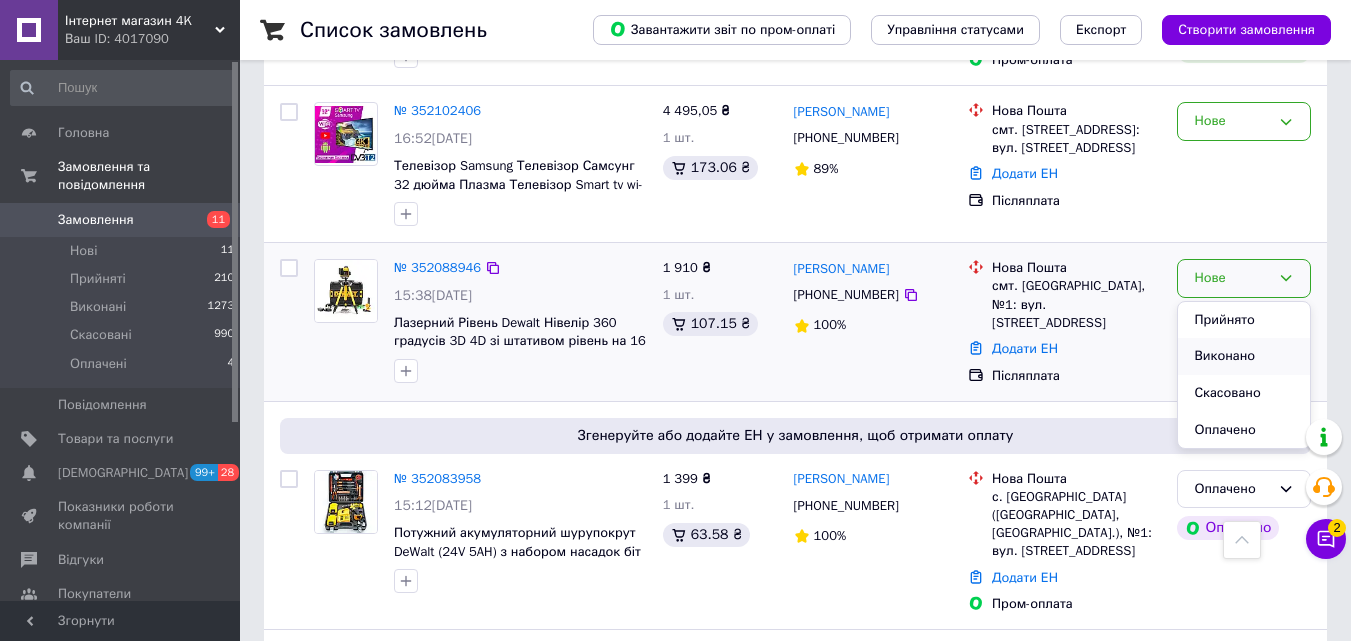 click on "Виконано" at bounding box center (1244, 356) 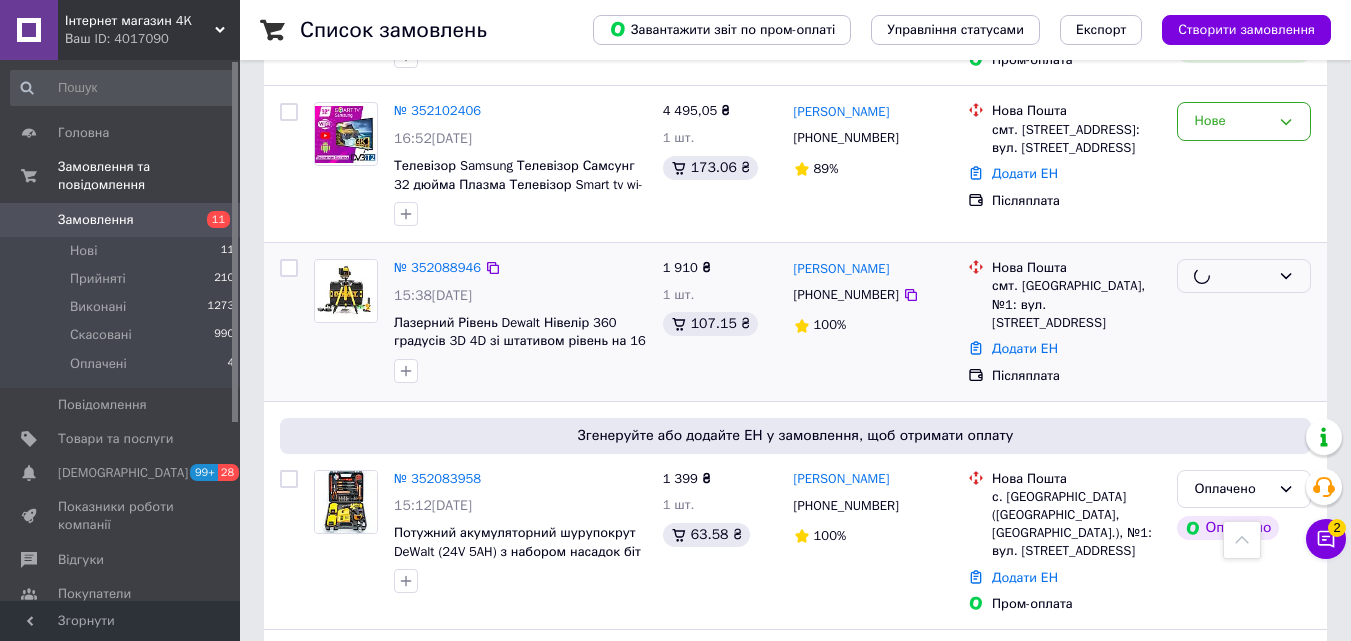 click on "Владислав Духневич +380996176049 100%" at bounding box center [873, 322] 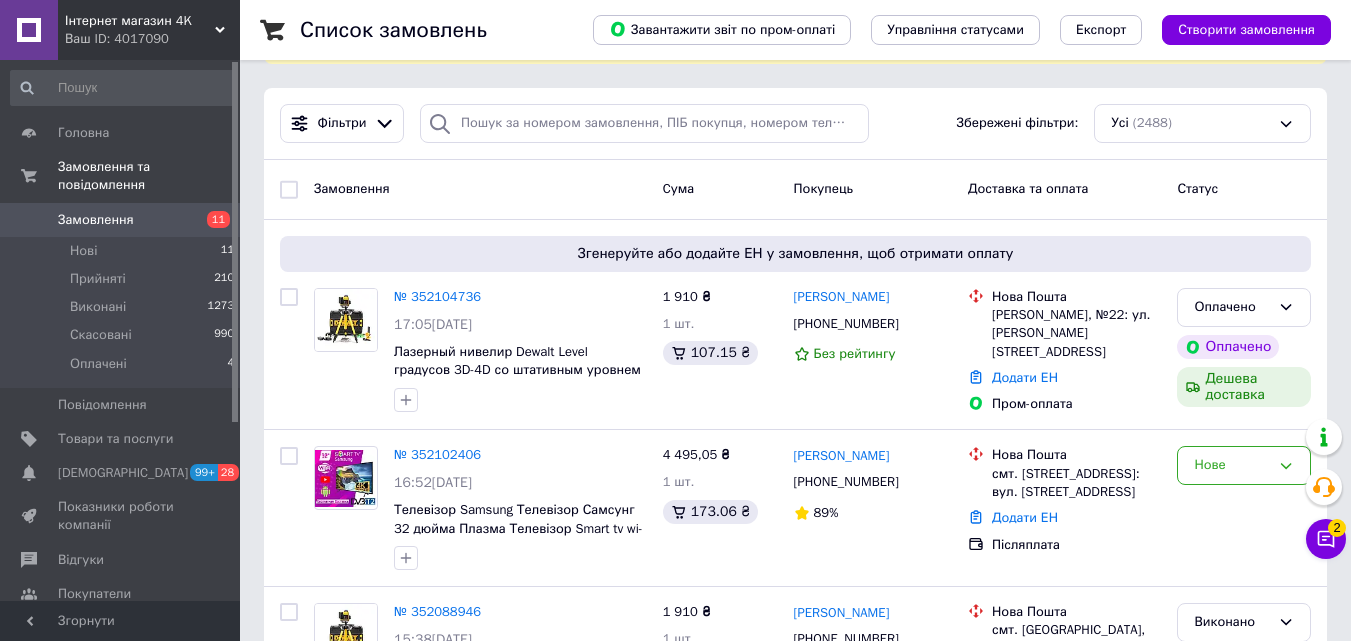 scroll, scrollTop: 0, scrollLeft: 0, axis: both 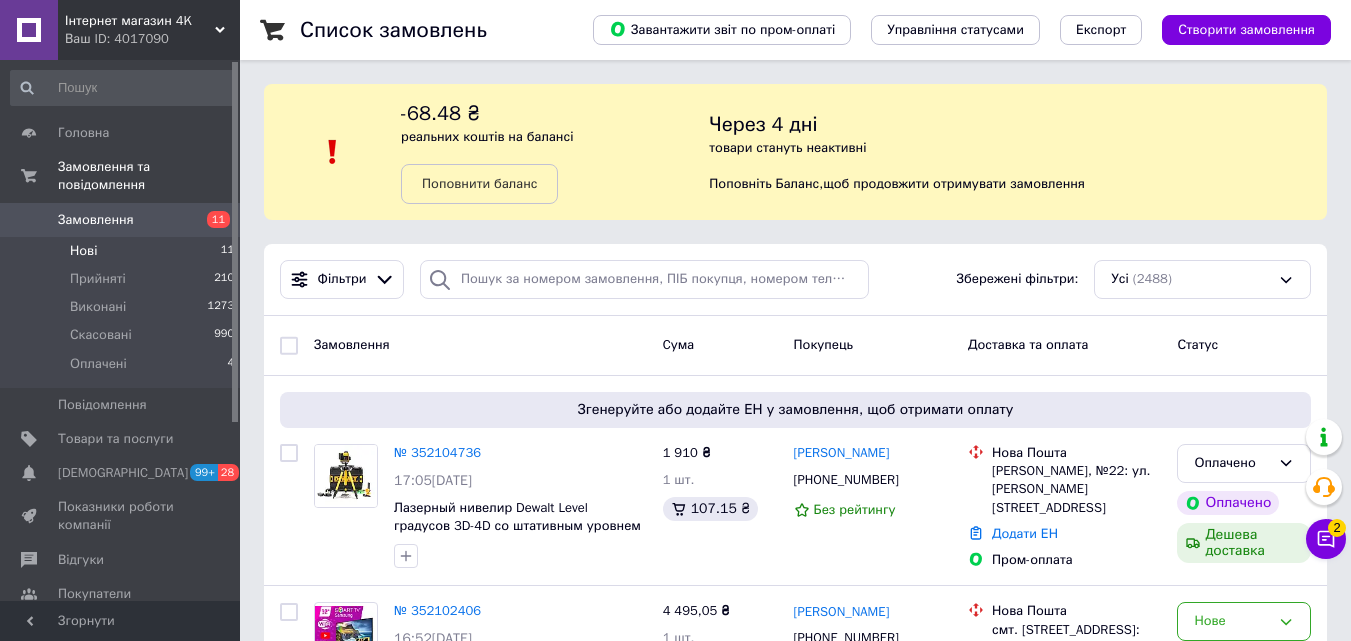 click on "Нові 11" at bounding box center (123, 251) 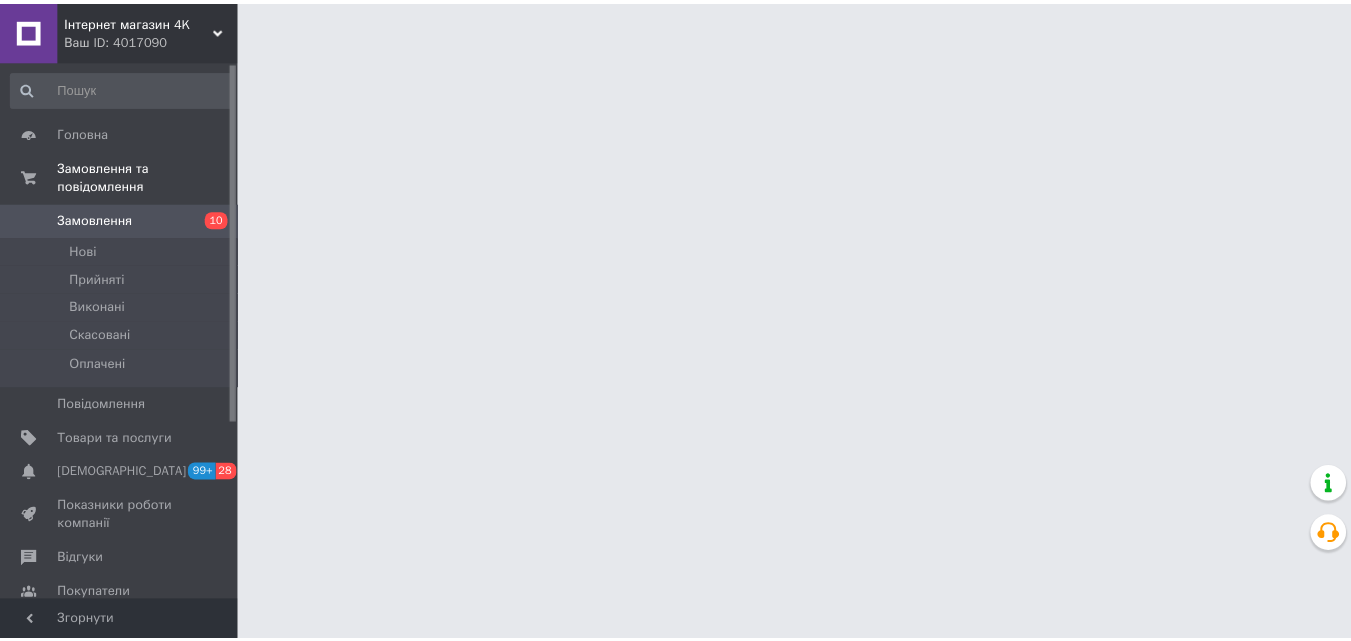 scroll, scrollTop: 0, scrollLeft: 0, axis: both 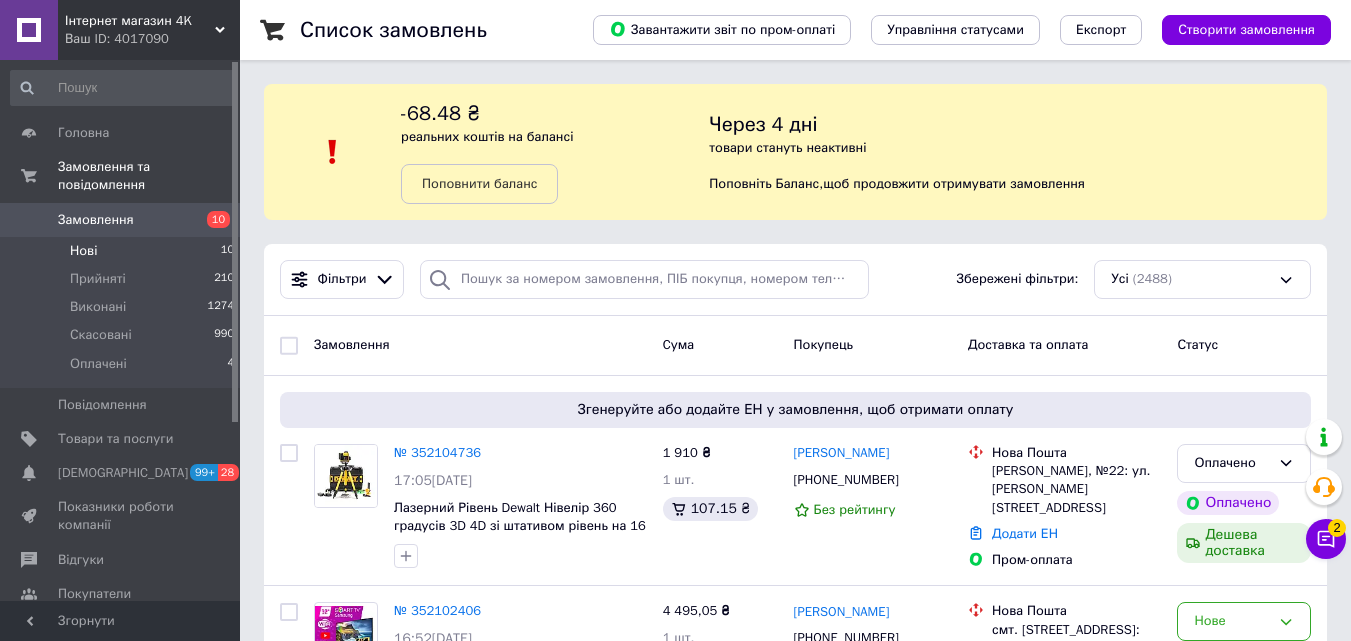 click on "Нові 10" at bounding box center (123, 251) 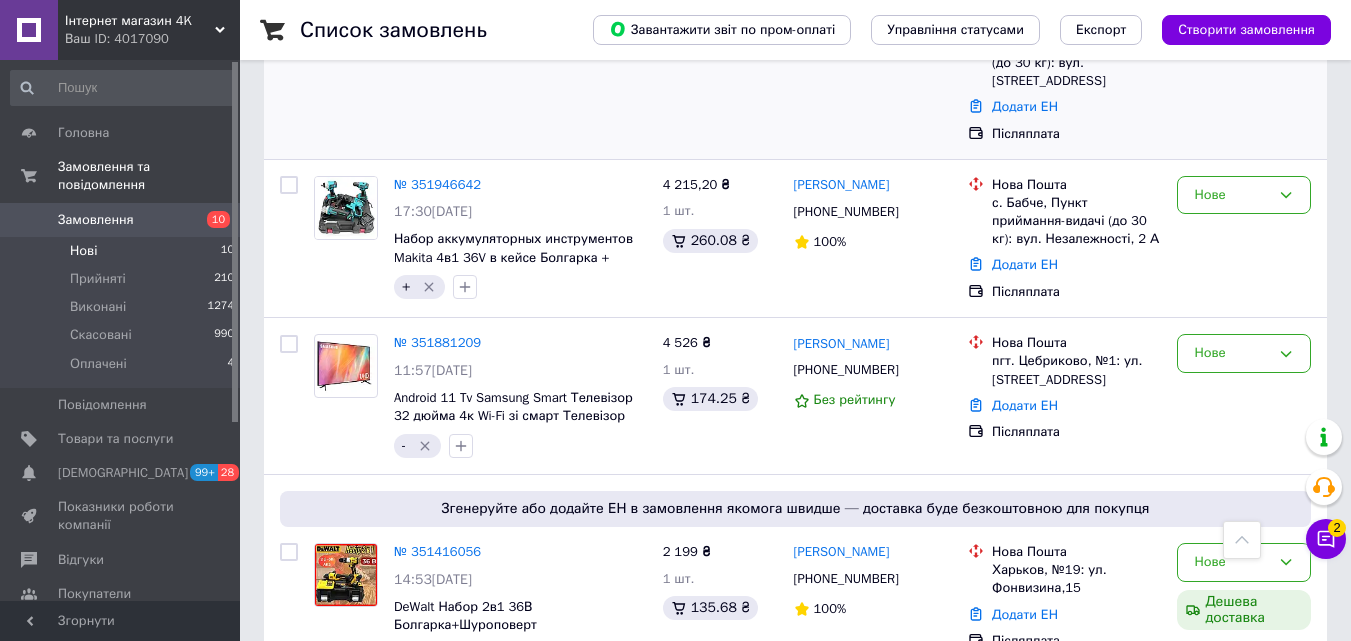 scroll, scrollTop: 200, scrollLeft: 0, axis: vertical 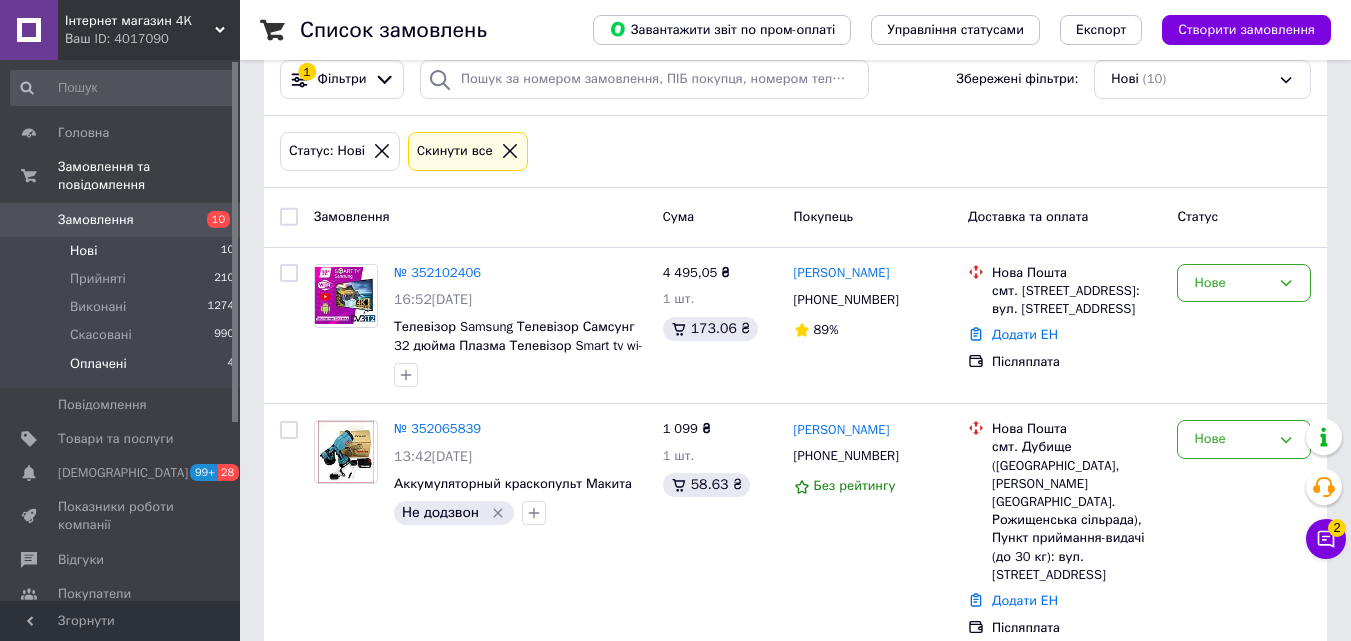 click on "Оплачені 4" at bounding box center [123, 369] 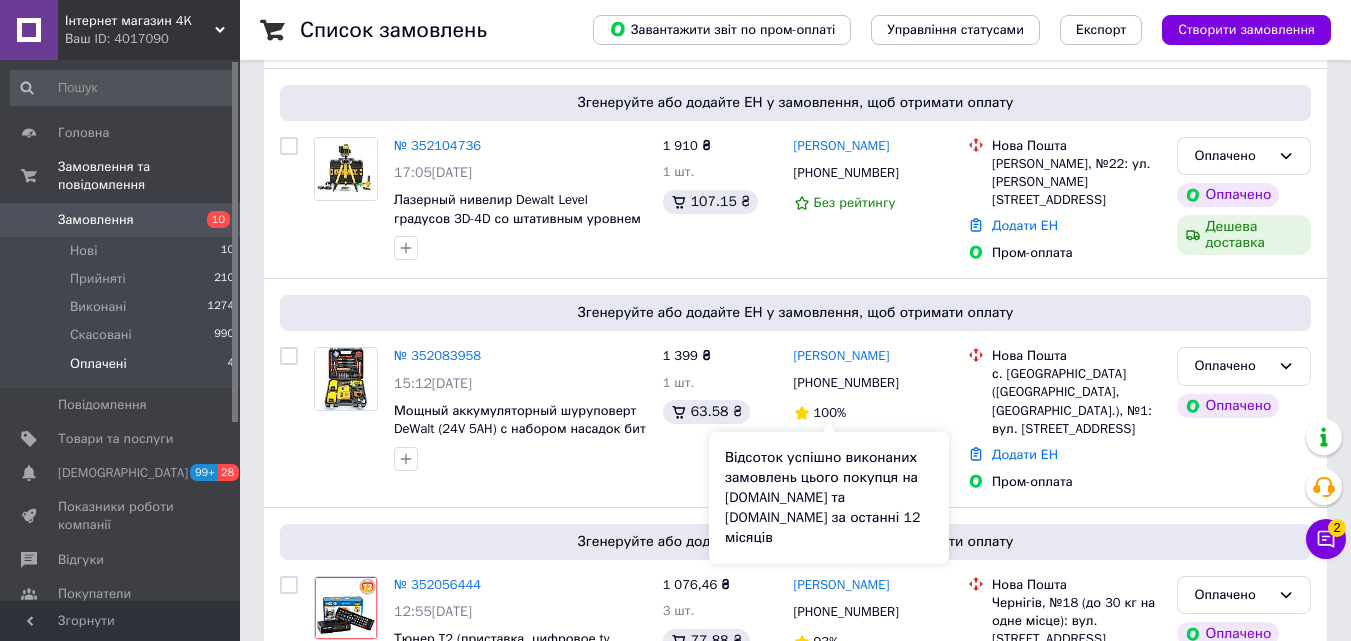 scroll, scrollTop: 424, scrollLeft: 0, axis: vertical 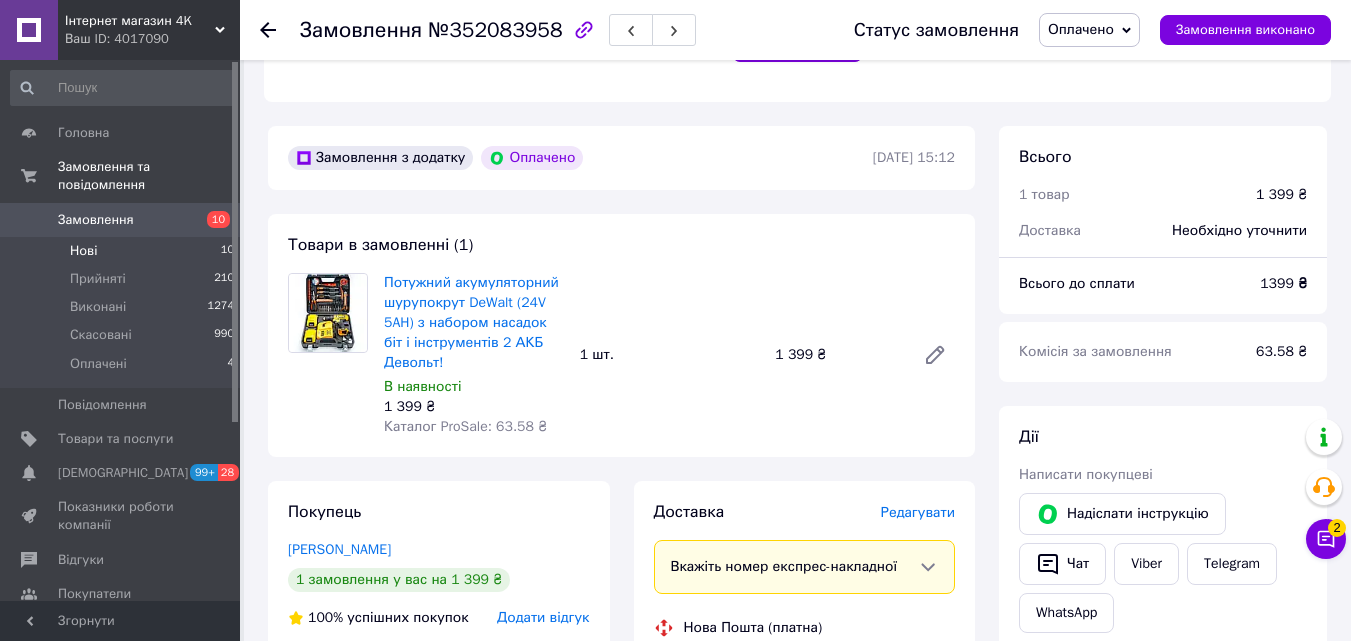 click on "Нові 10" at bounding box center (123, 251) 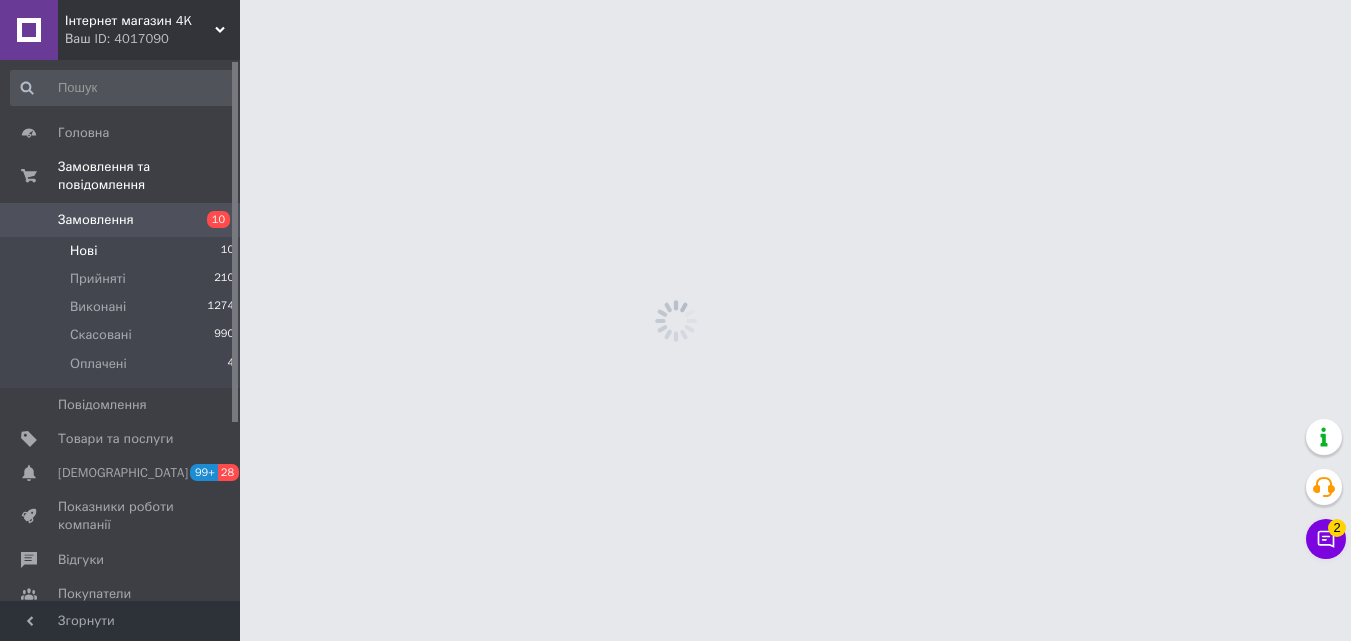 scroll, scrollTop: 0, scrollLeft: 0, axis: both 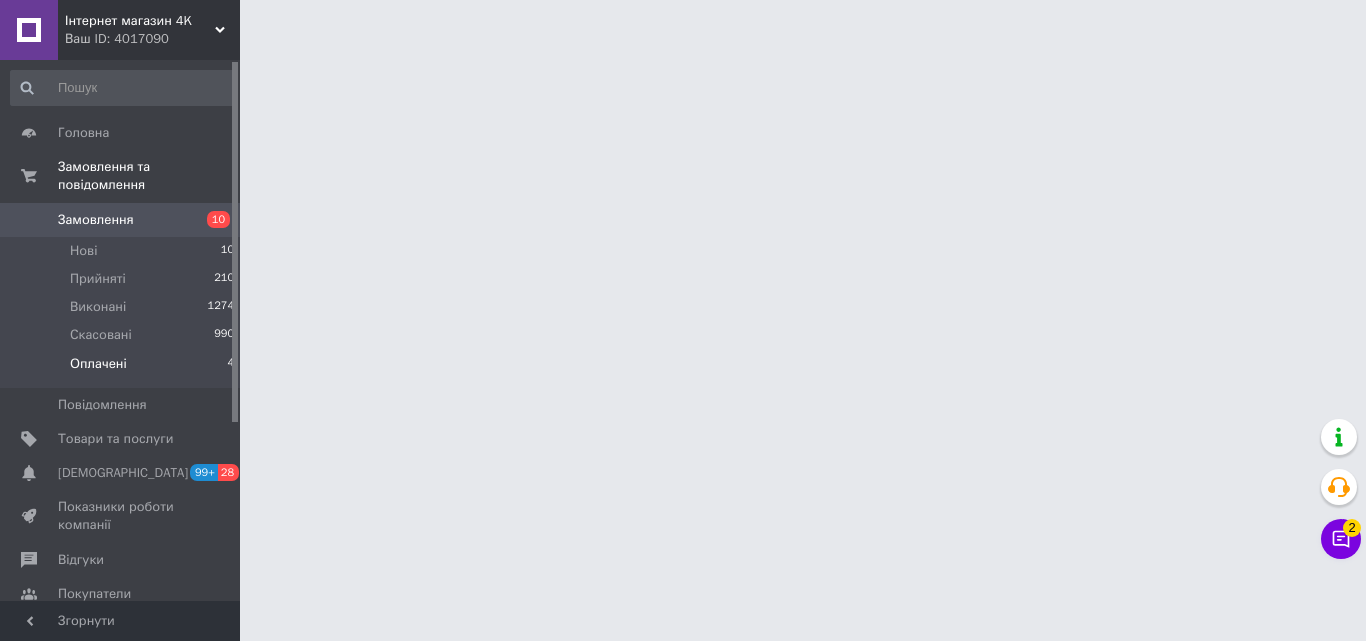 click on "Оплачені" at bounding box center [98, 364] 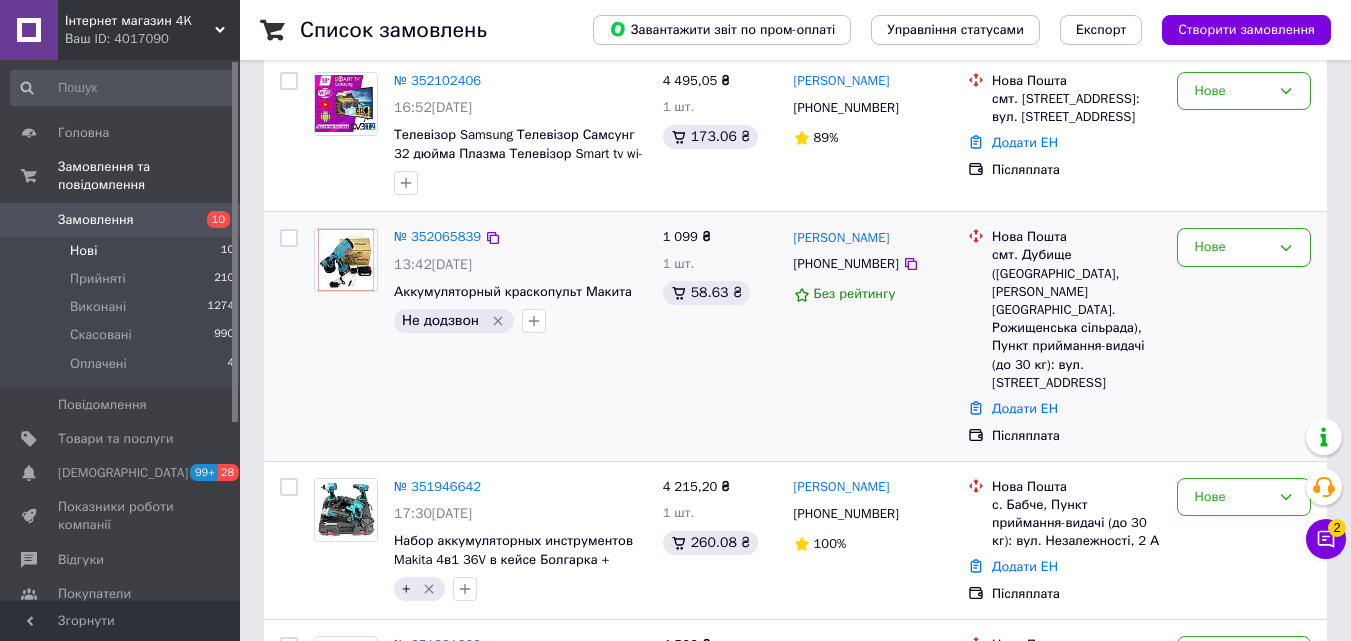 scroll, scrollTop: 400, scrollLeft: 0, axis: vertical 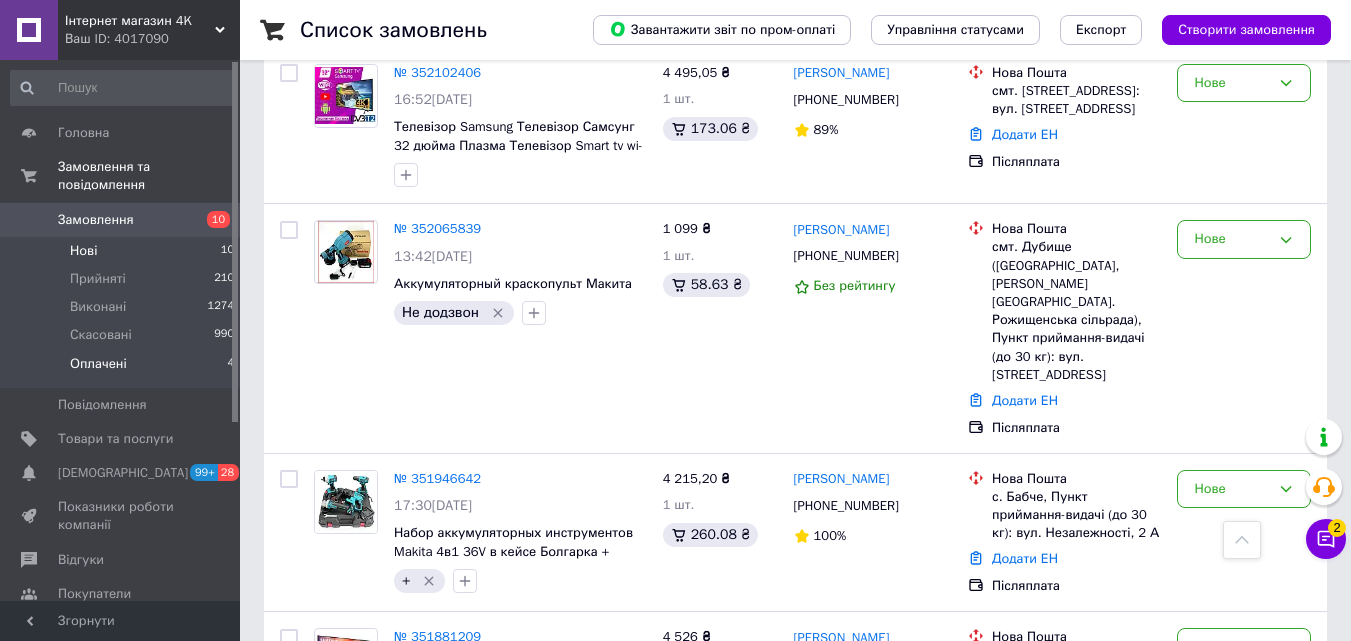 click on "Оплачені 4" at bounding box center [123, 369] 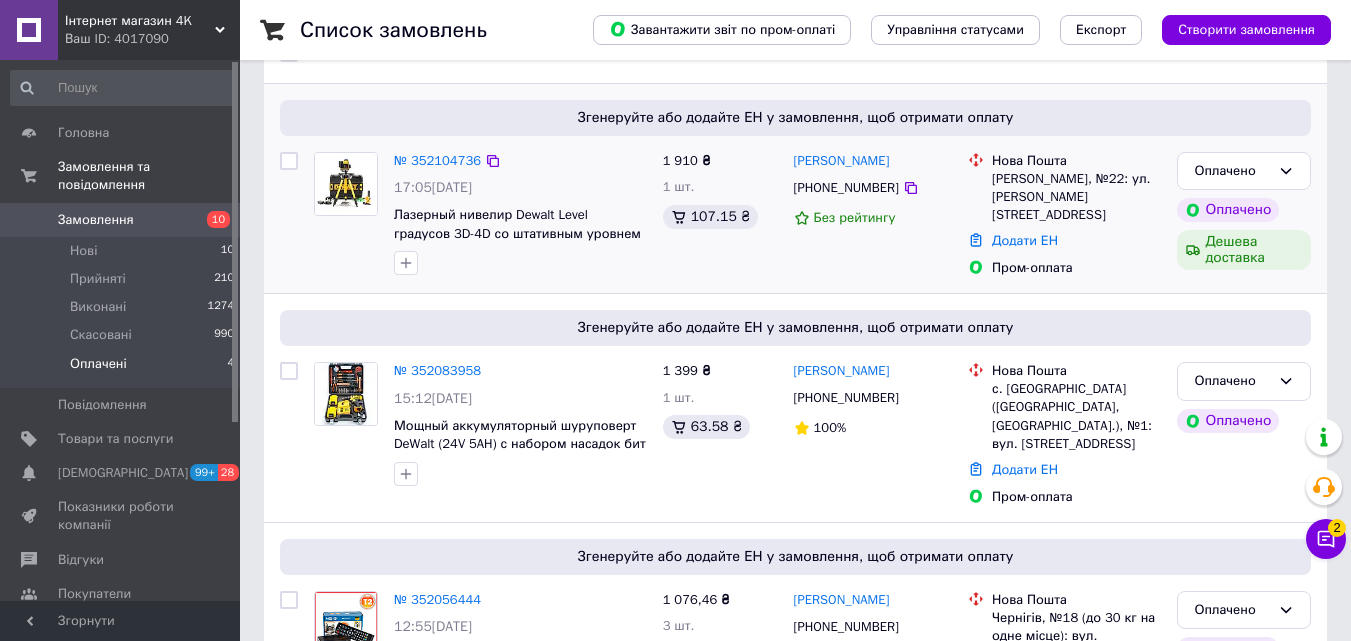 scroll, scrollTop: 400, scrollLeft: 0, axis: vertical 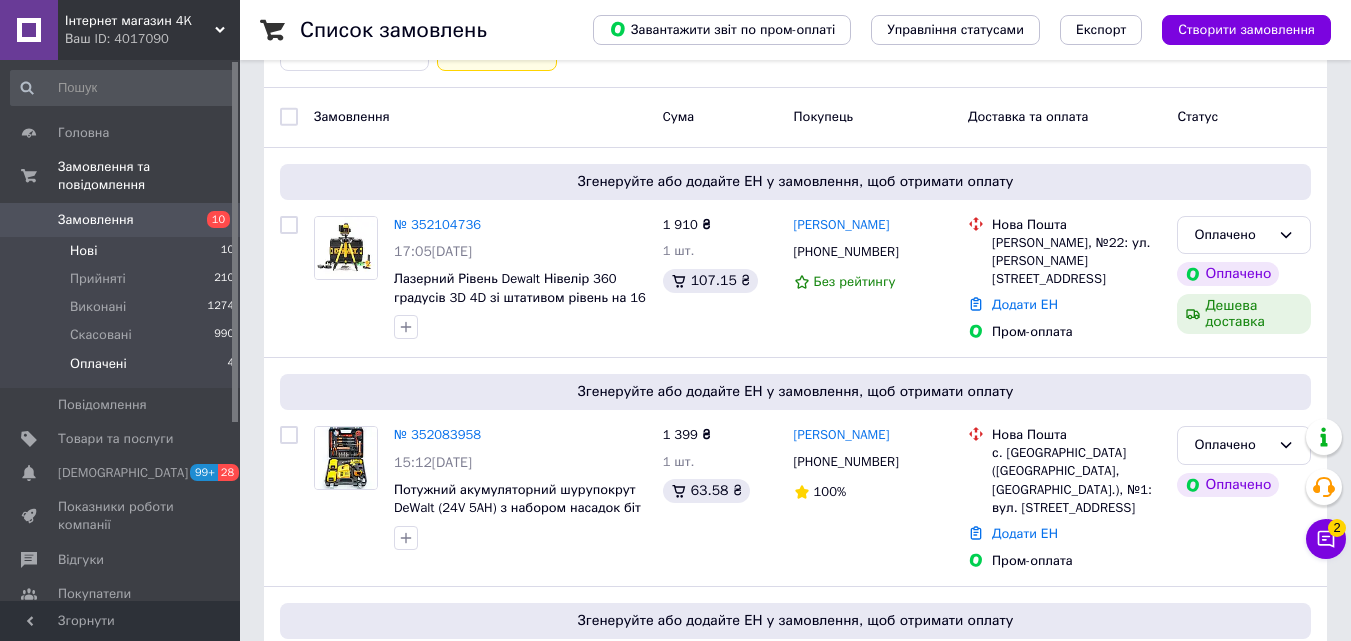 click on "Нові 10" at bounding box center [123, 251] 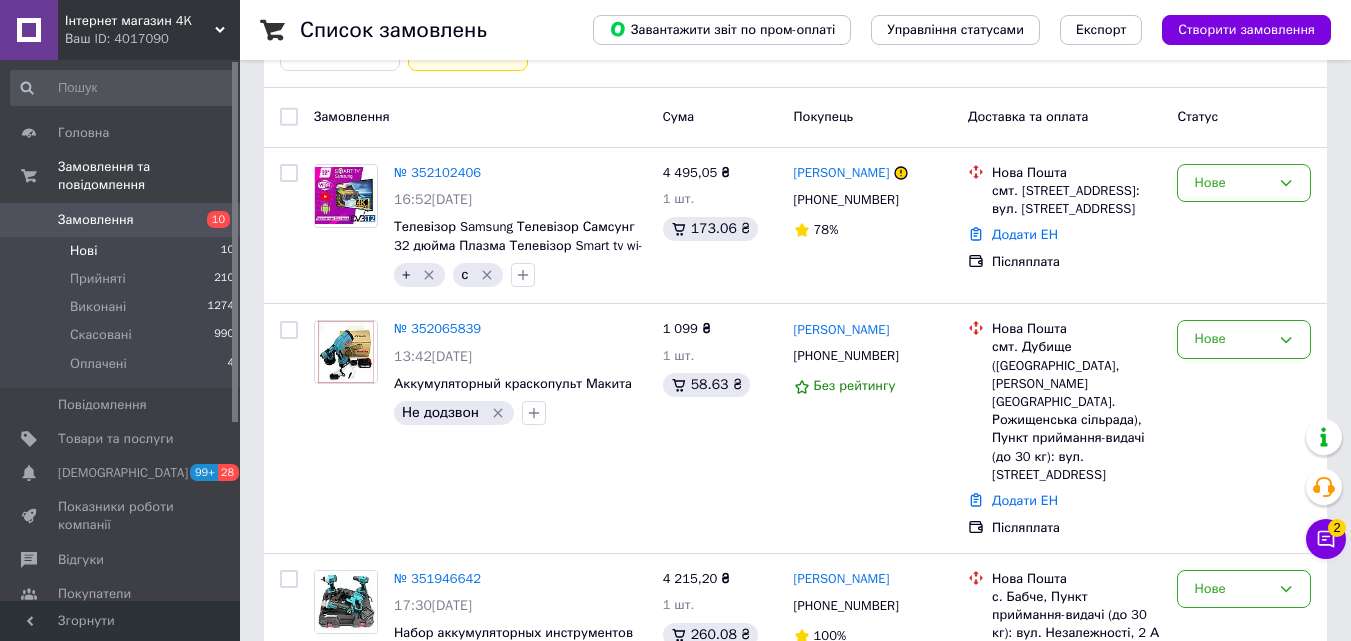 scroll, scrollTop: 0, scrollLeft: 0, axis: both 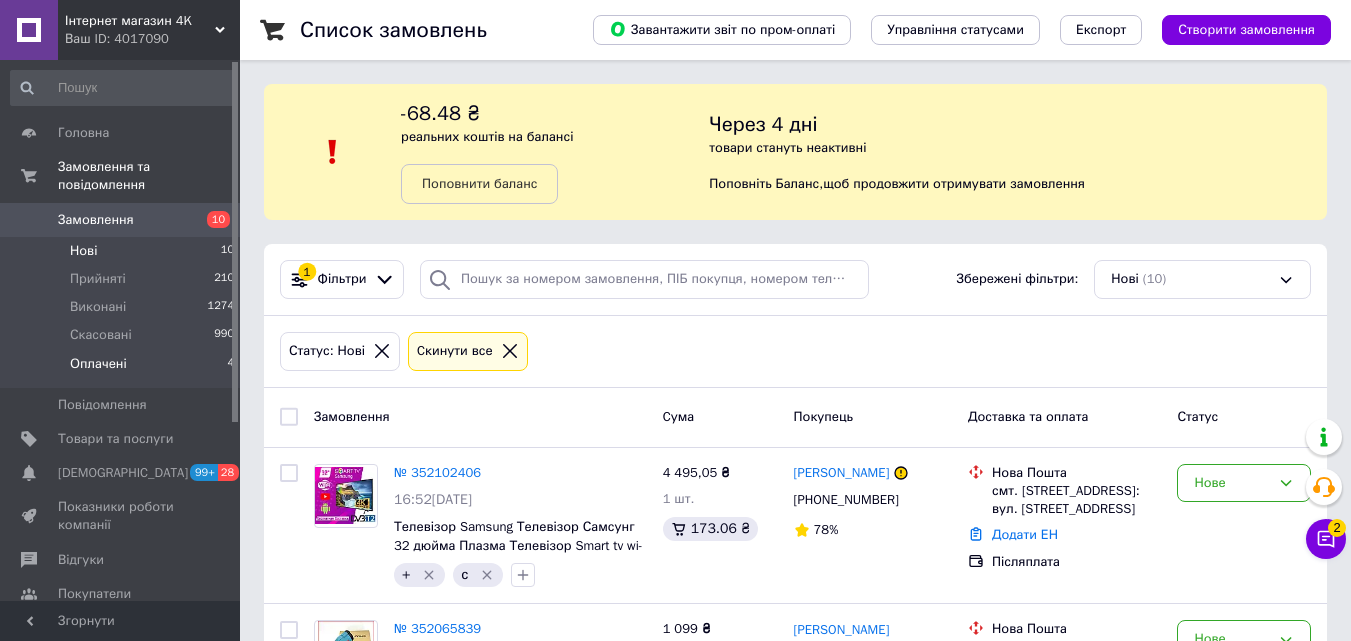 click on "Оплачені 4" at bounding box center [123, 369] 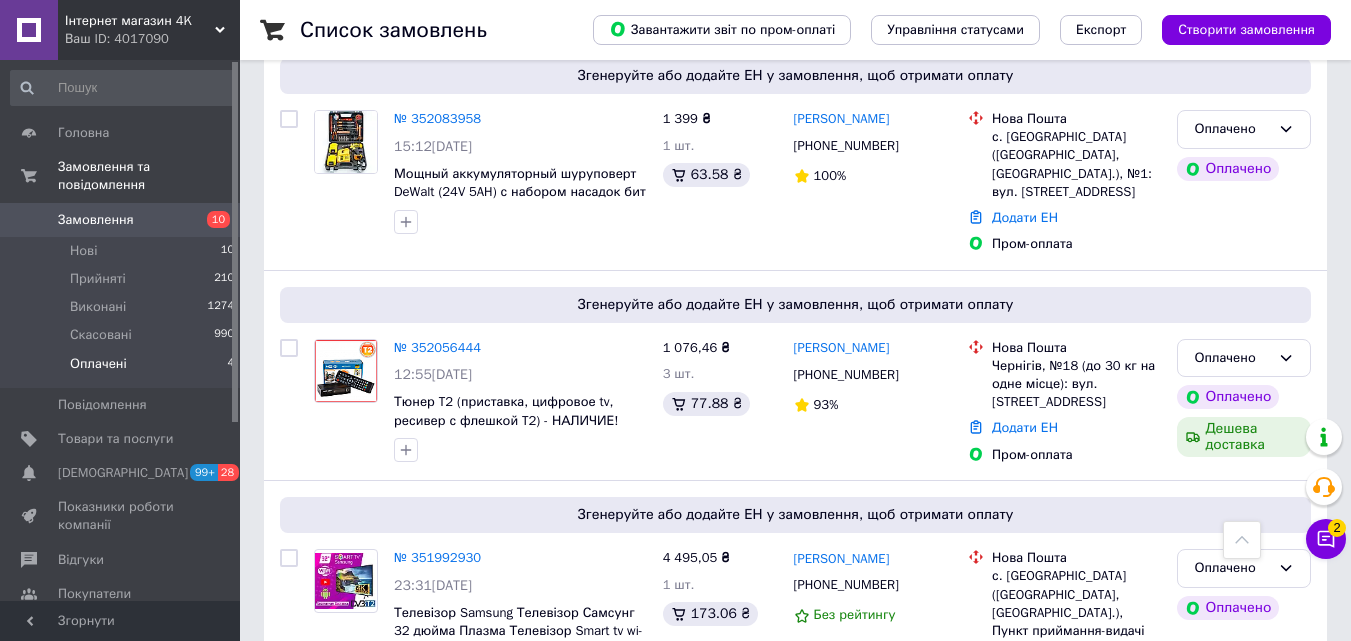 scroll, scrollTop: 935, scrollLeft: 0, axis: vertical 